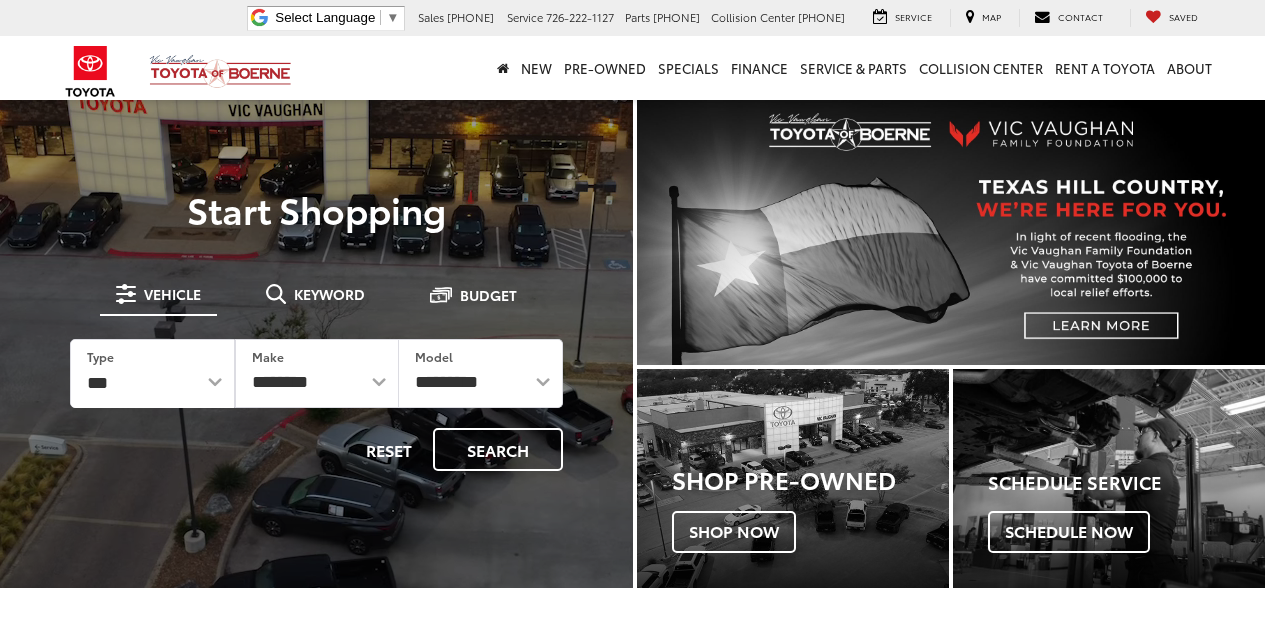 scroll, scrollTop: 0, scrollLeft: 0, axis: both 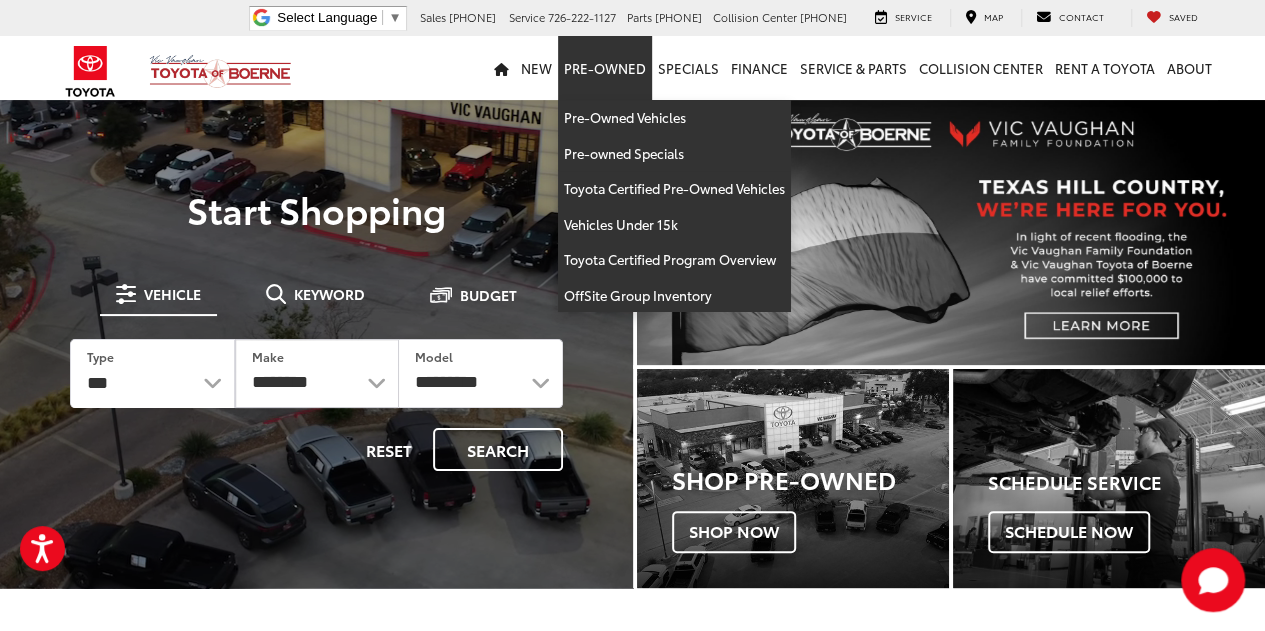 click on "Pre-Owned" at bounding box center (605, 68) 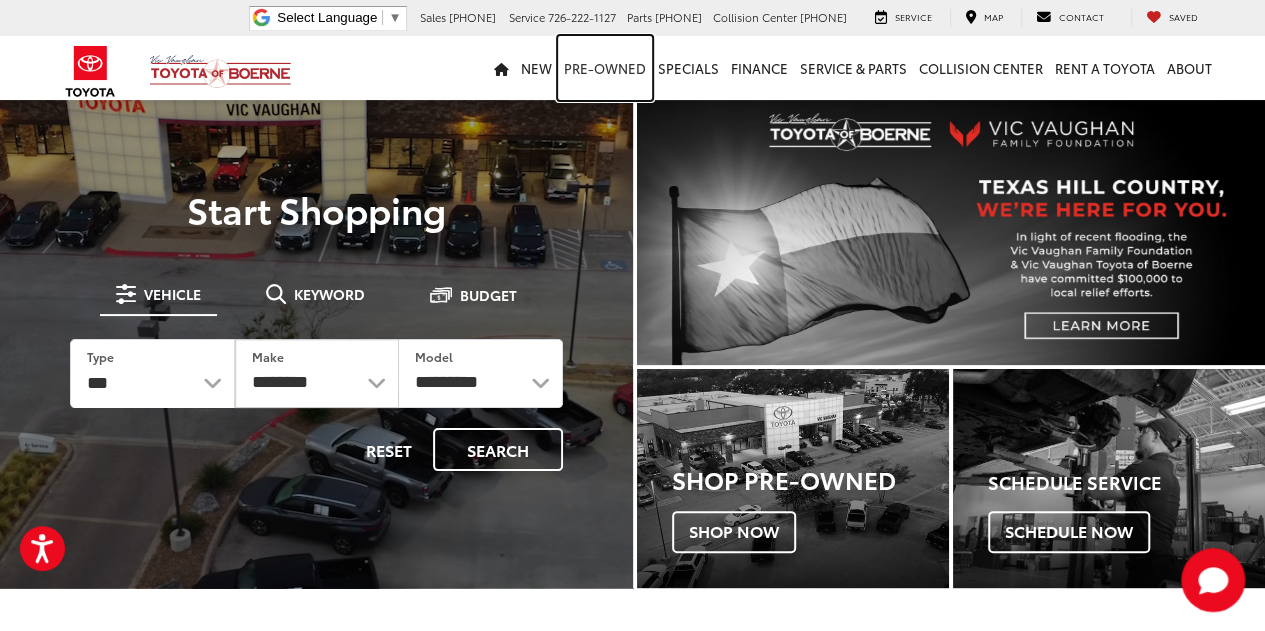 click on "Pre-Owned" at bounding box center (605, 68) 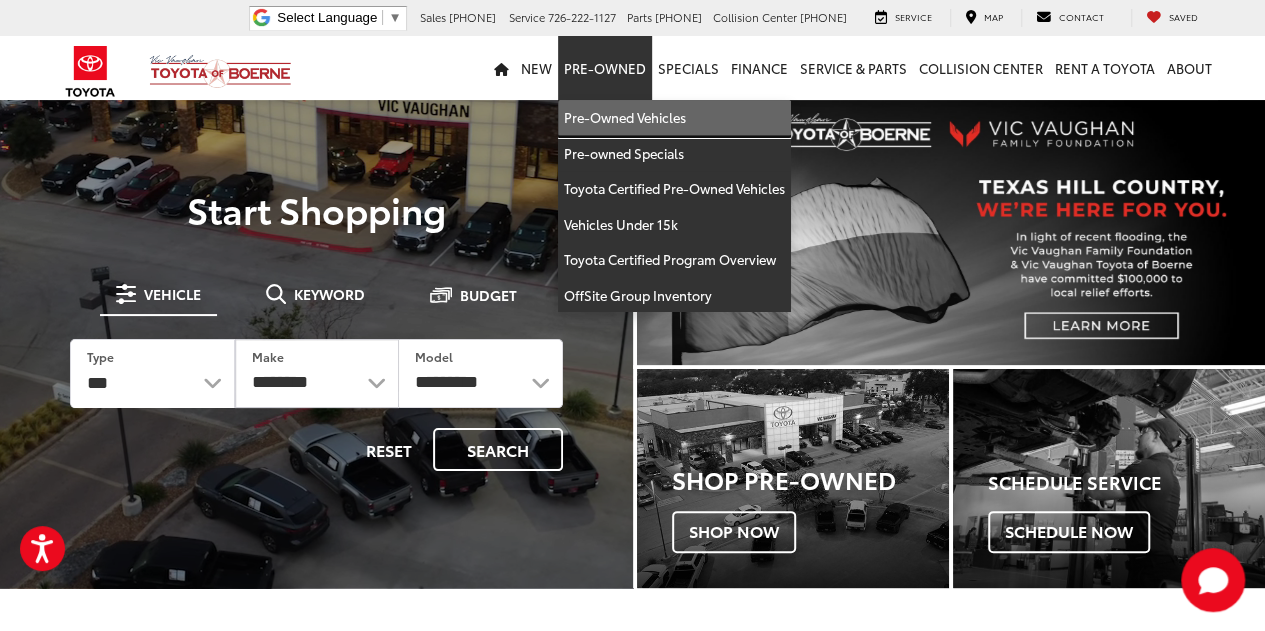 click on "Pre-Owned Vehicles" at bounding box center [674, 118] 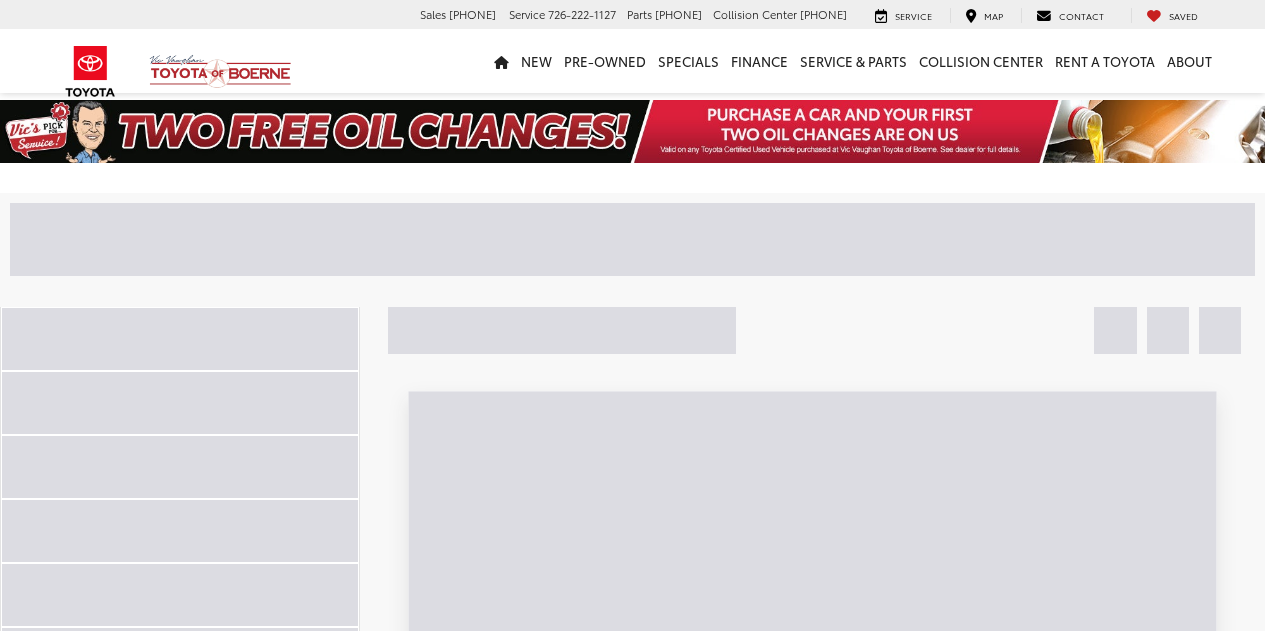 scroll, scrollTop: 0, scrollLeft: 0, axis: both 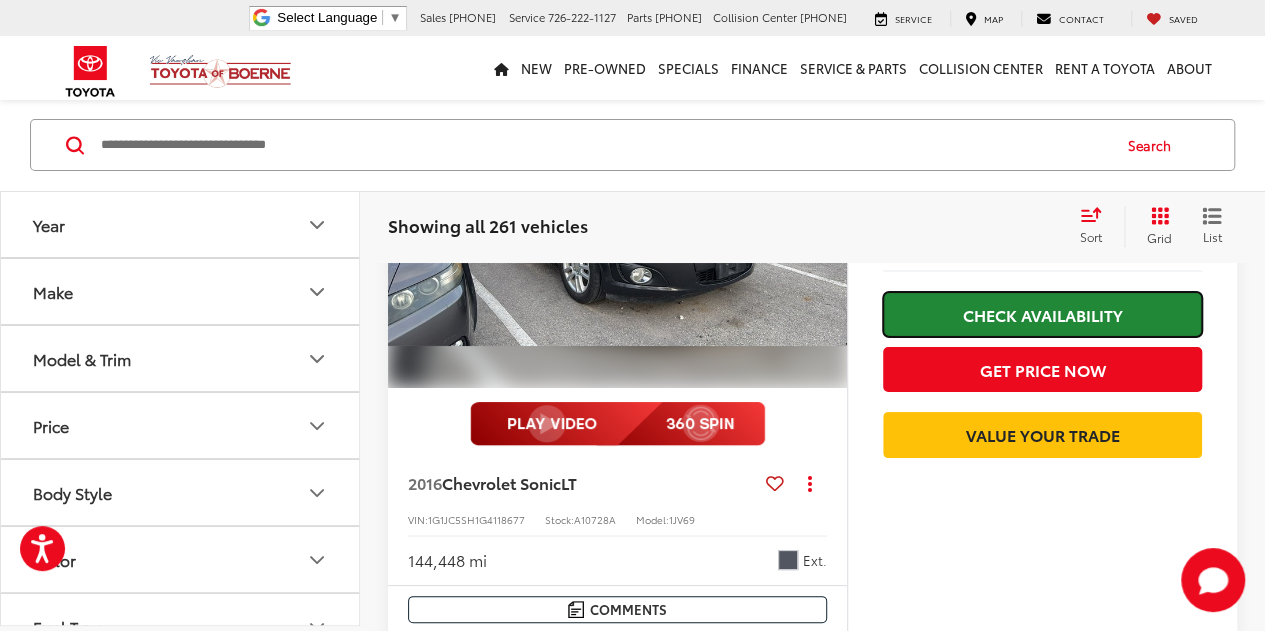 click on "Check Availability" at bounding box center [1042, 314] 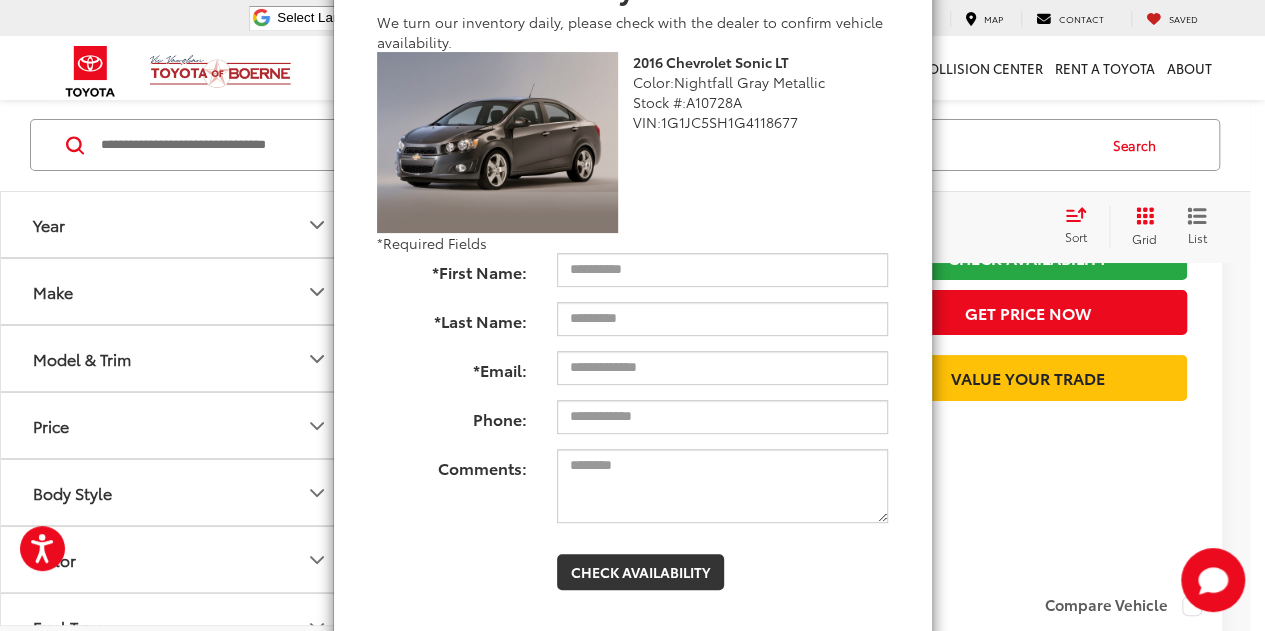 scroll, scrollTop: 176, scrollLeft: 0, axis: vertical 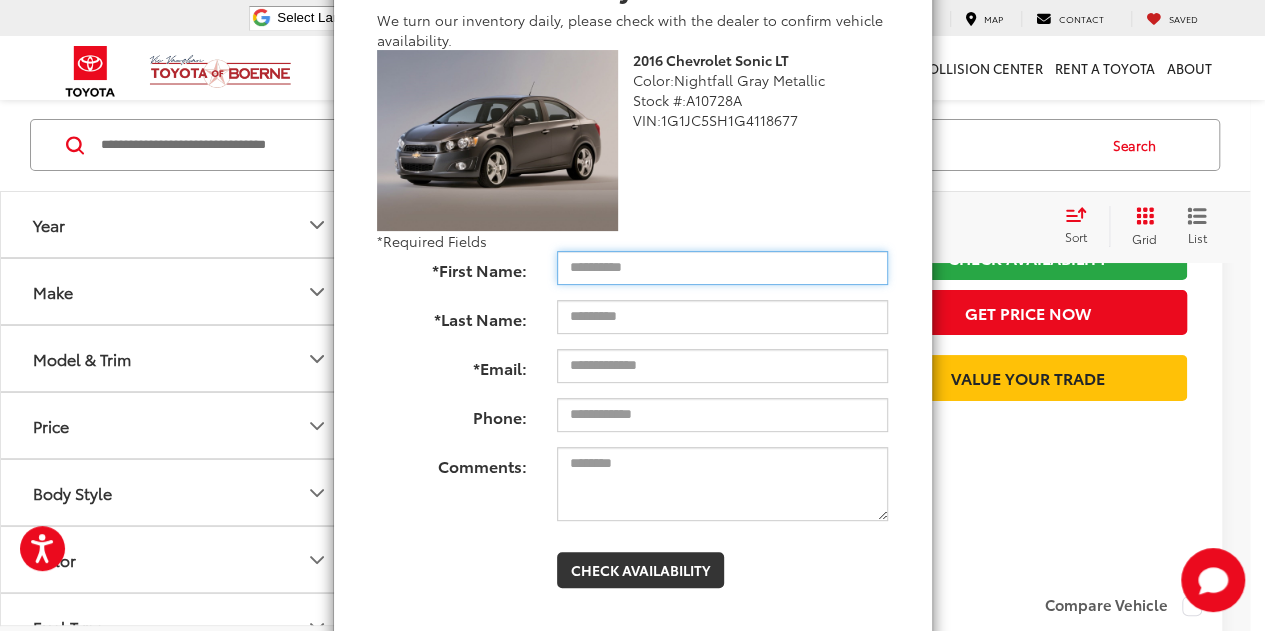 click on "*First Name:" at bounding box center (722, 268) 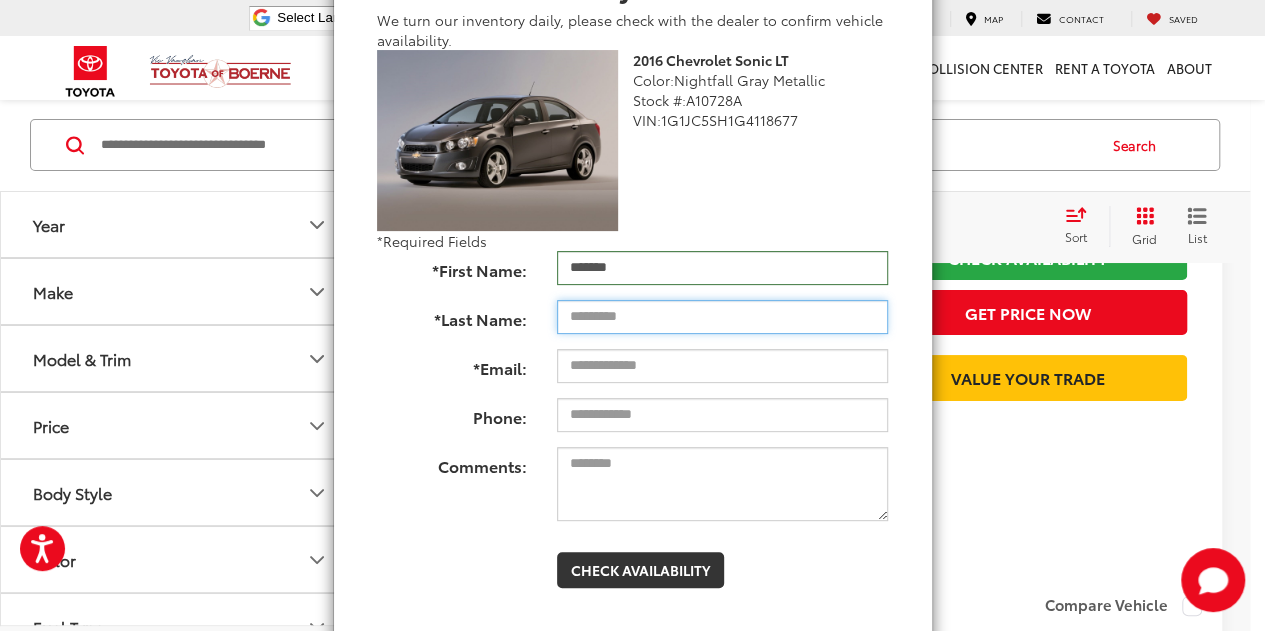 click on "*Last Name:" at bounding box center [722, 317] 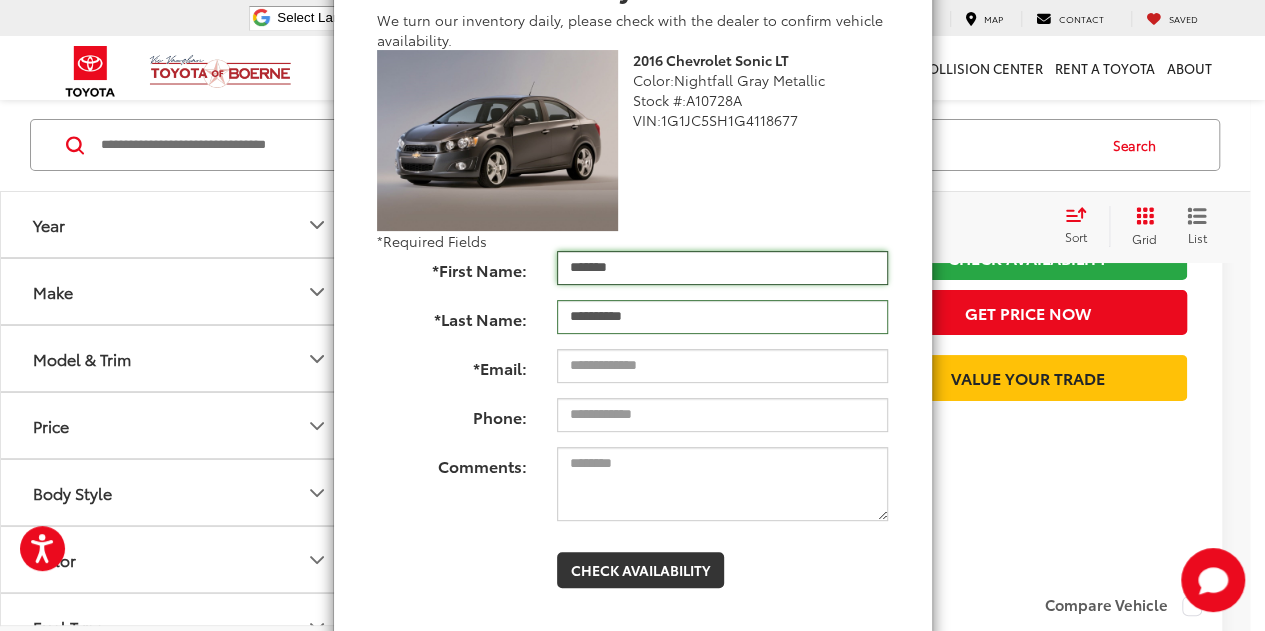 drag, startPoint x: 632, startPoint y: 232, endPoint x: 564, endPoint y: 225, distance: 68.359344 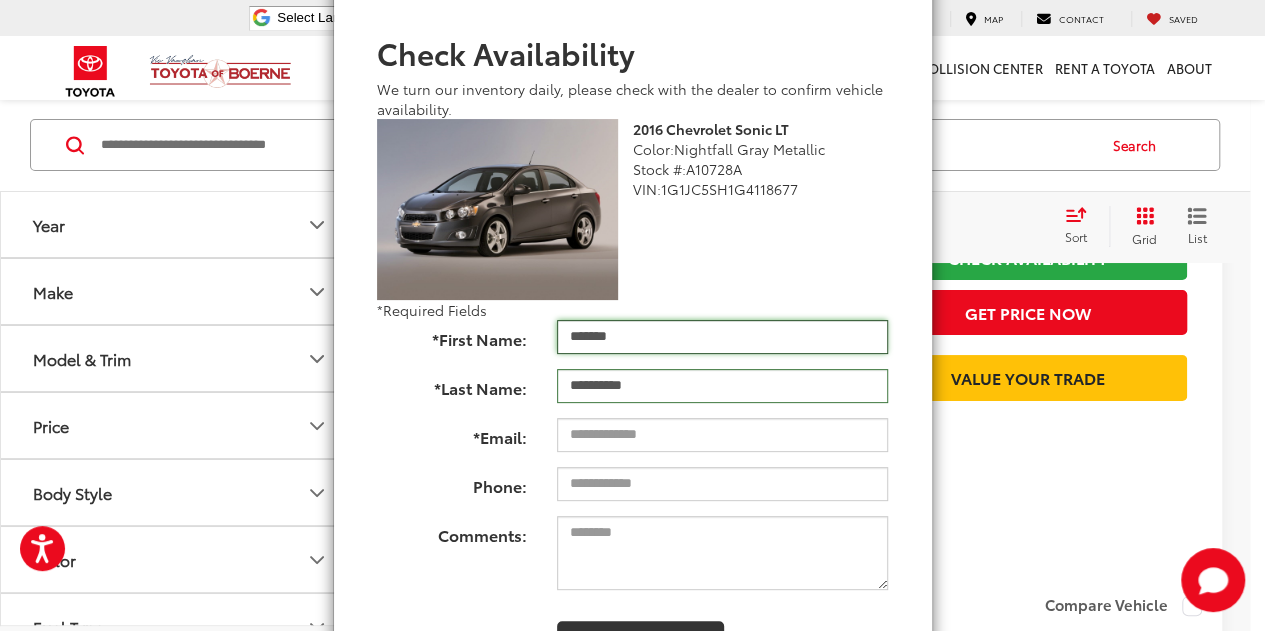 scroll, scrollTop: 76, scrollLeft: 0, axis: vertical 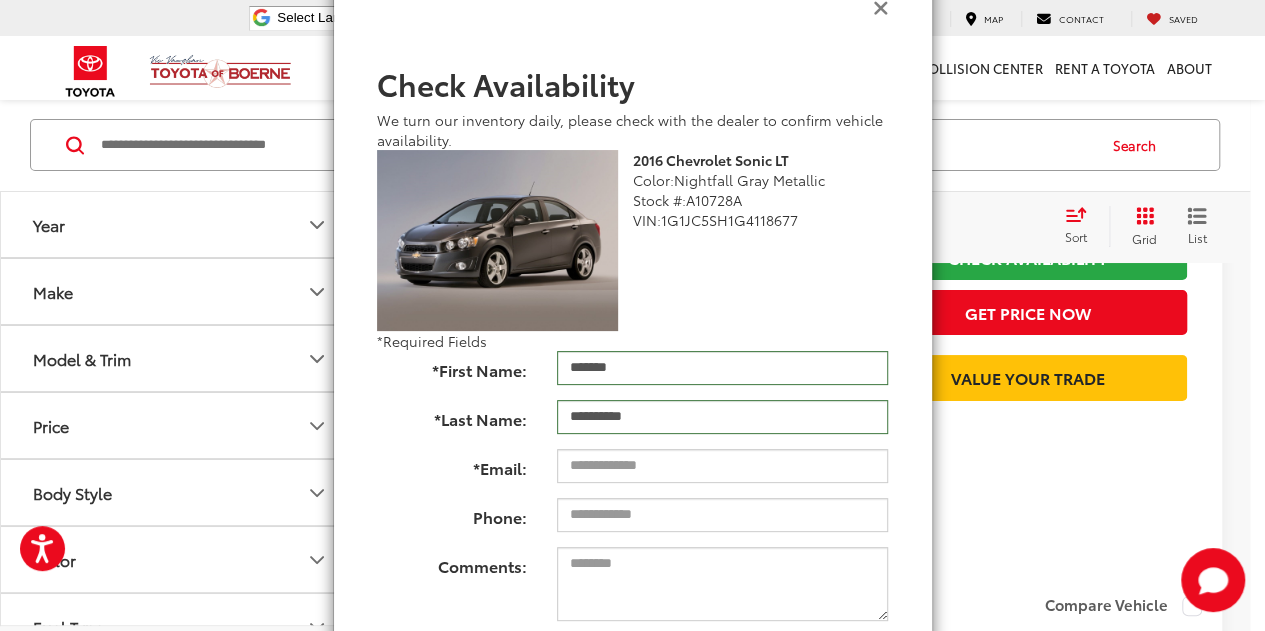 click at bounding box center (881, 6) 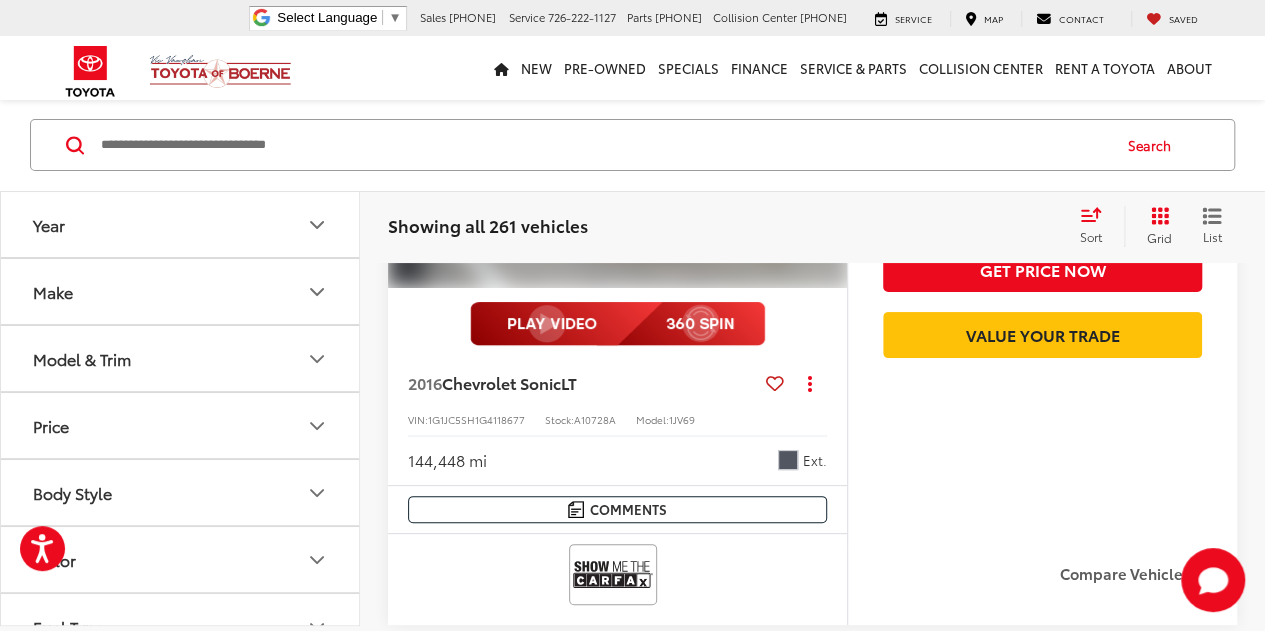 scroll, scrollTop: 3698, scrollLeft: 0, axis: vertical 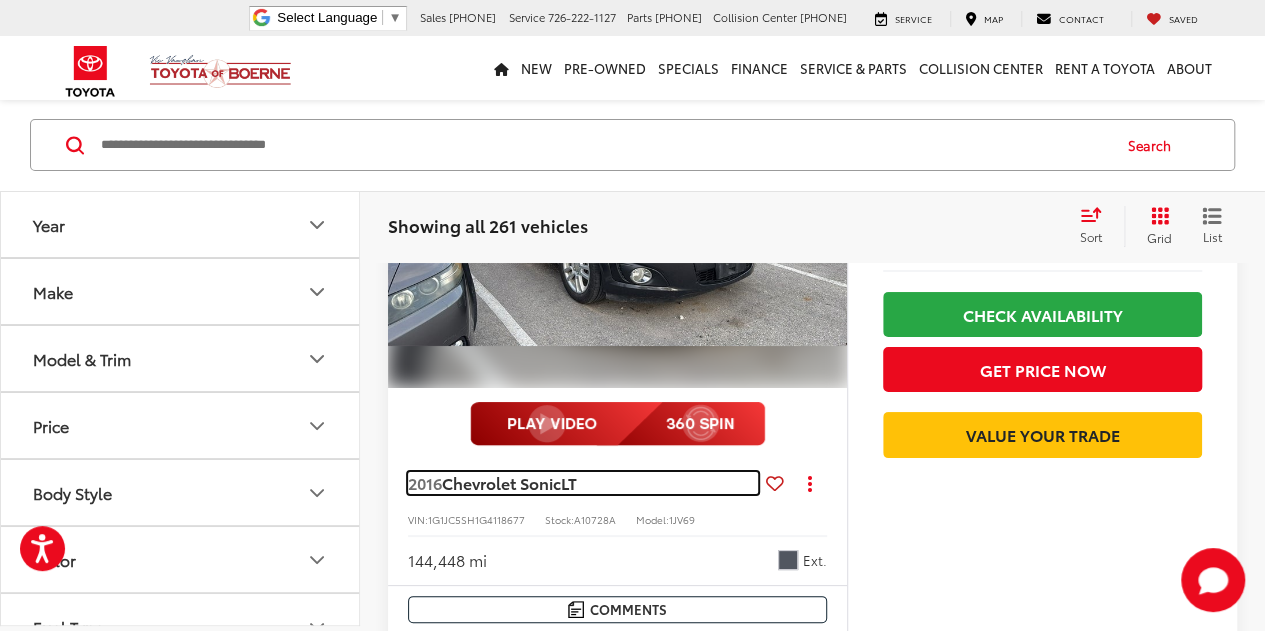 click on "Chevrolet Sonic" at bounding box center [501, 482] 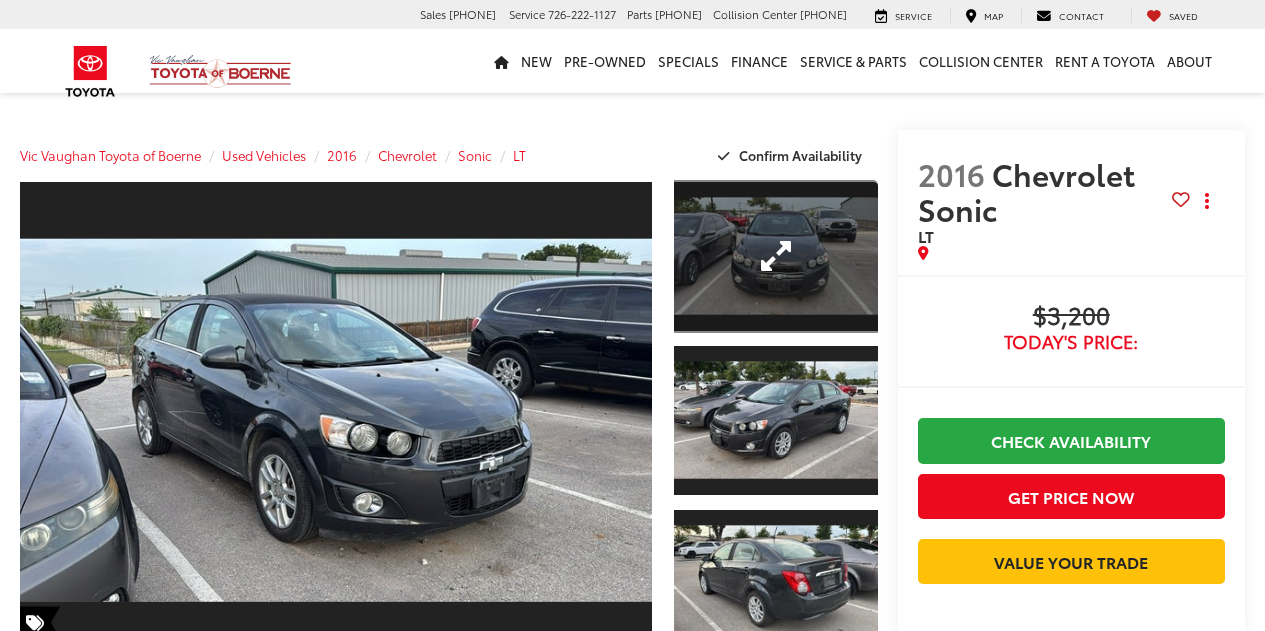 scroll, scrollTop: 0, scrollLeft: 0, axis: both 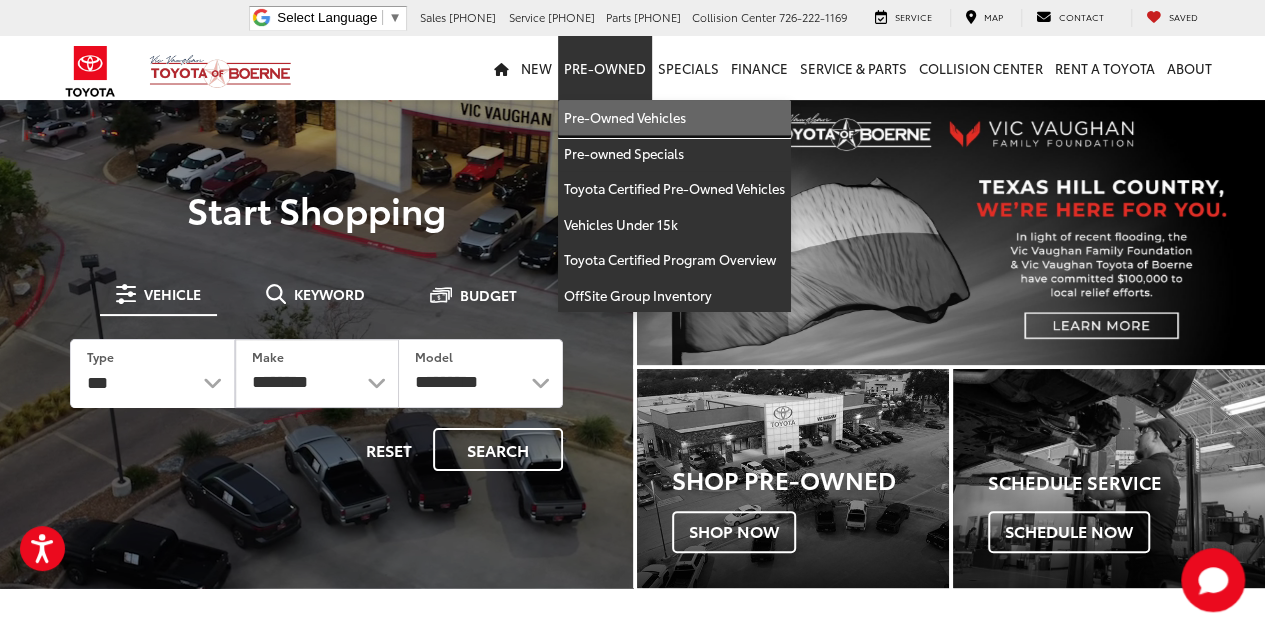 click on "Pre-Owned Vehicles" at bounding box center [674, 118] 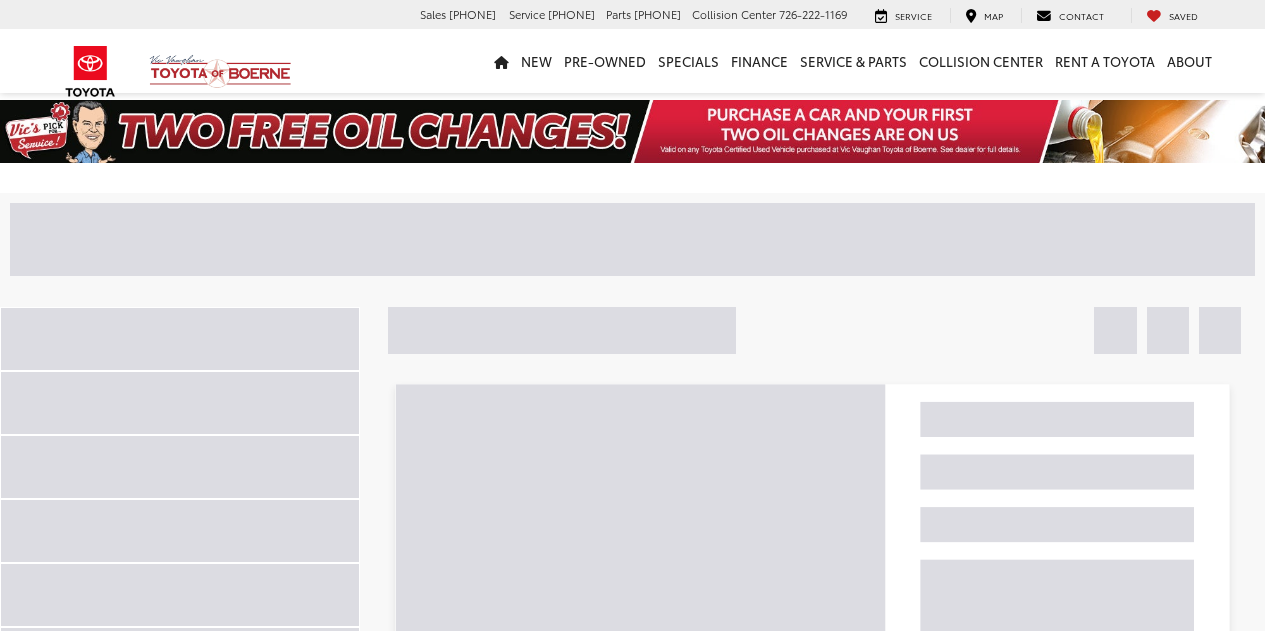 scroll, scrollTop: 0, scrollLeft: 0, axis: both 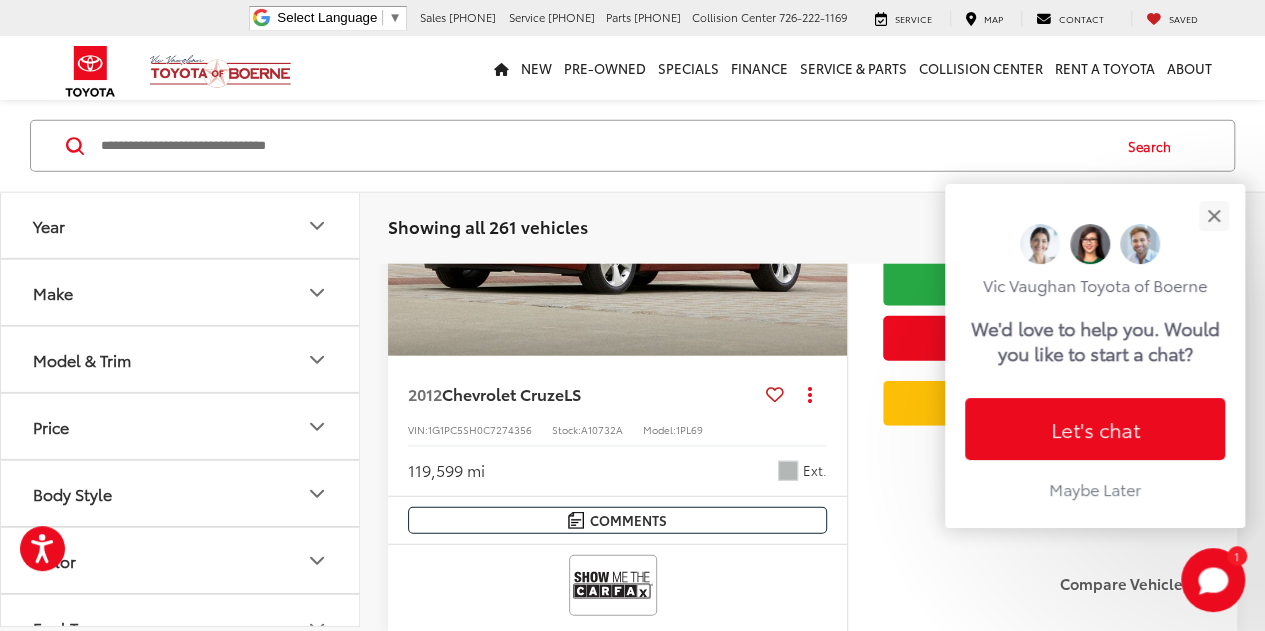 click at bounding box center [618, 184] 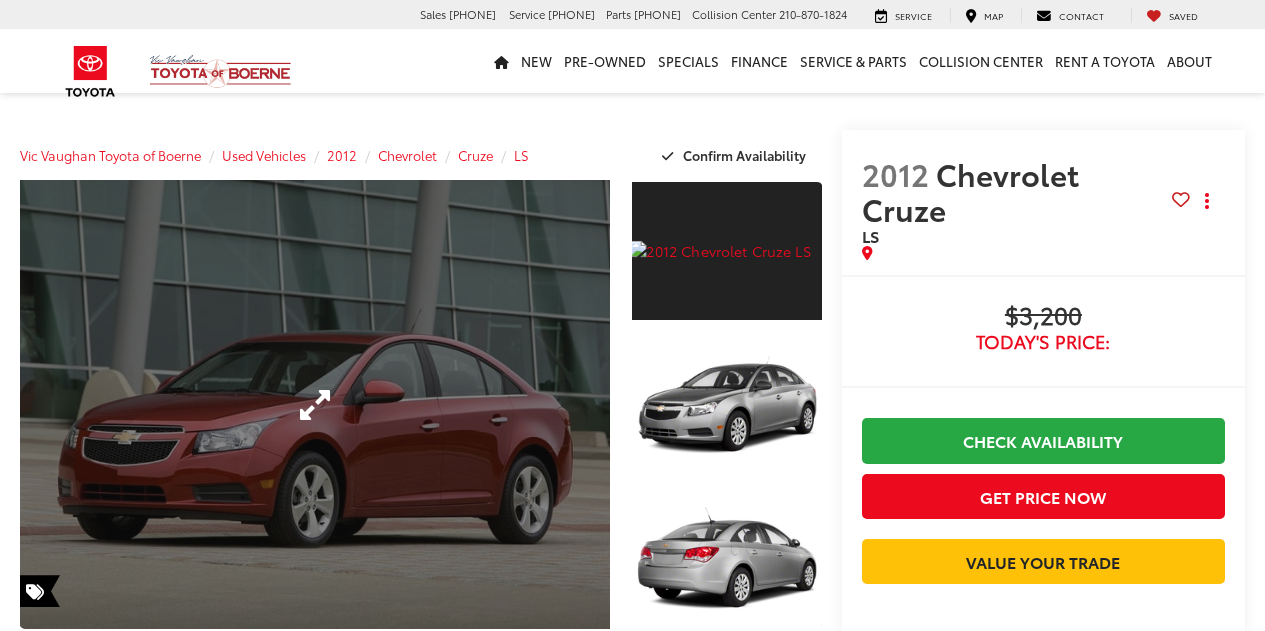 scroll, scrollTop: 0, scrollLeft: 0, axis: both 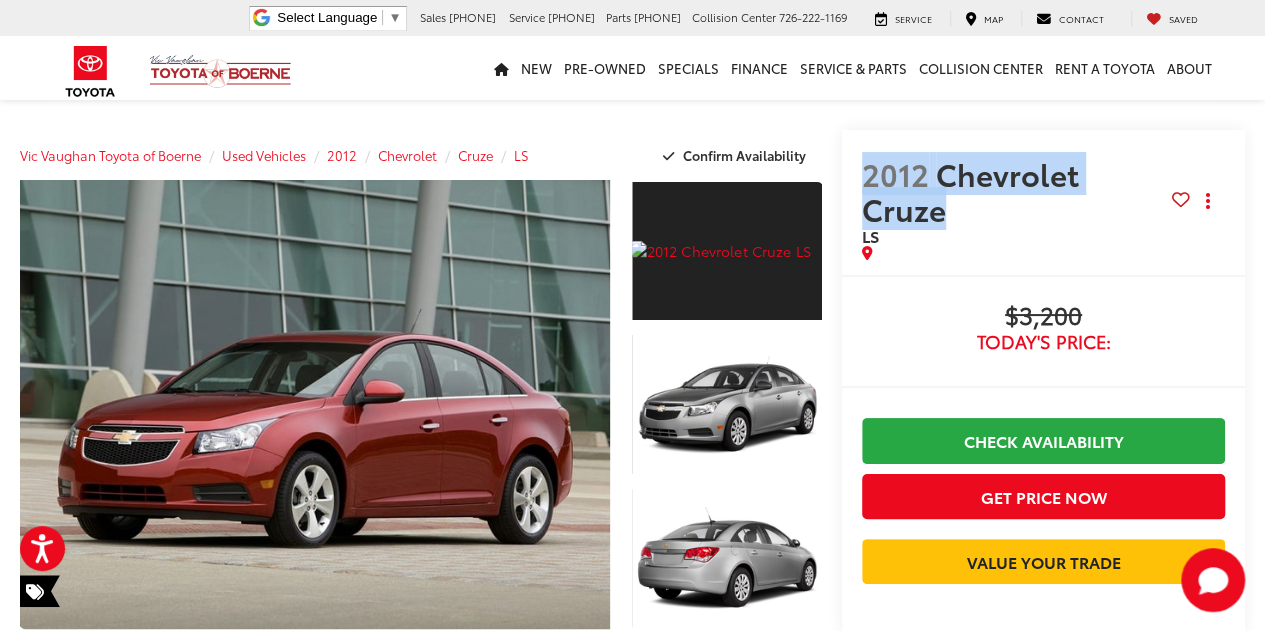 drag, startPoint x: 871, startPoint y: 179, endPoint x: 948, endPoint y: 219, distance: 86.76981 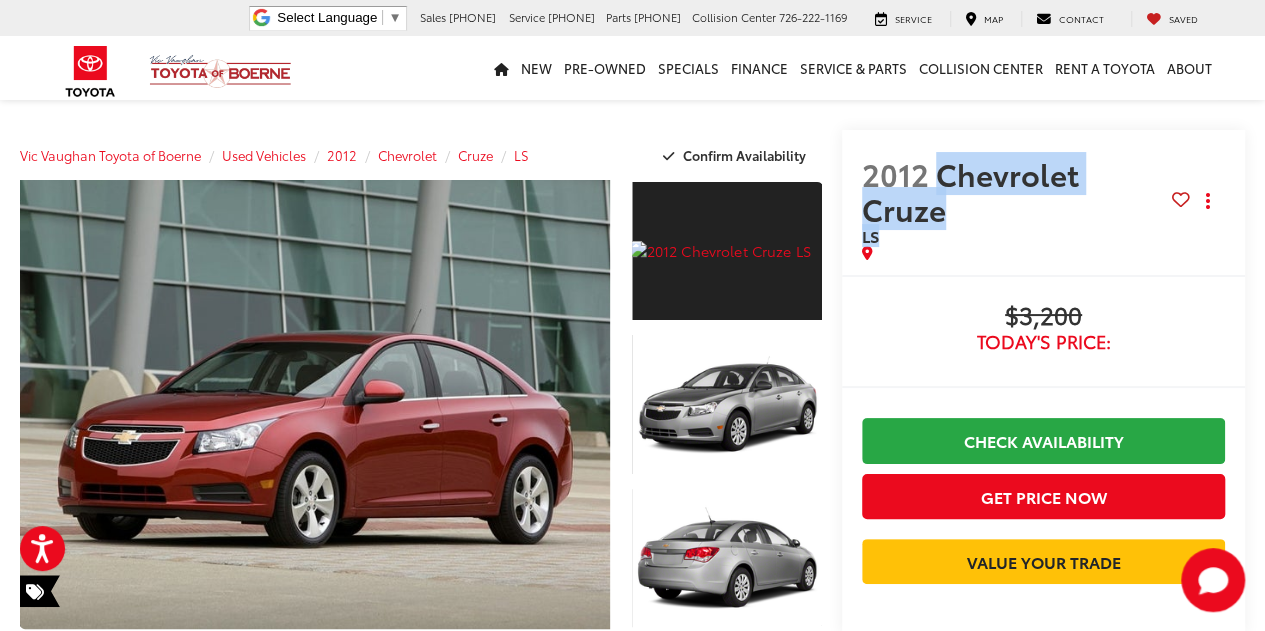 drag, startPoint x: 938, startPoint y: 177, endPoint x: 963, endPoint y: 229, distance: 57.697487 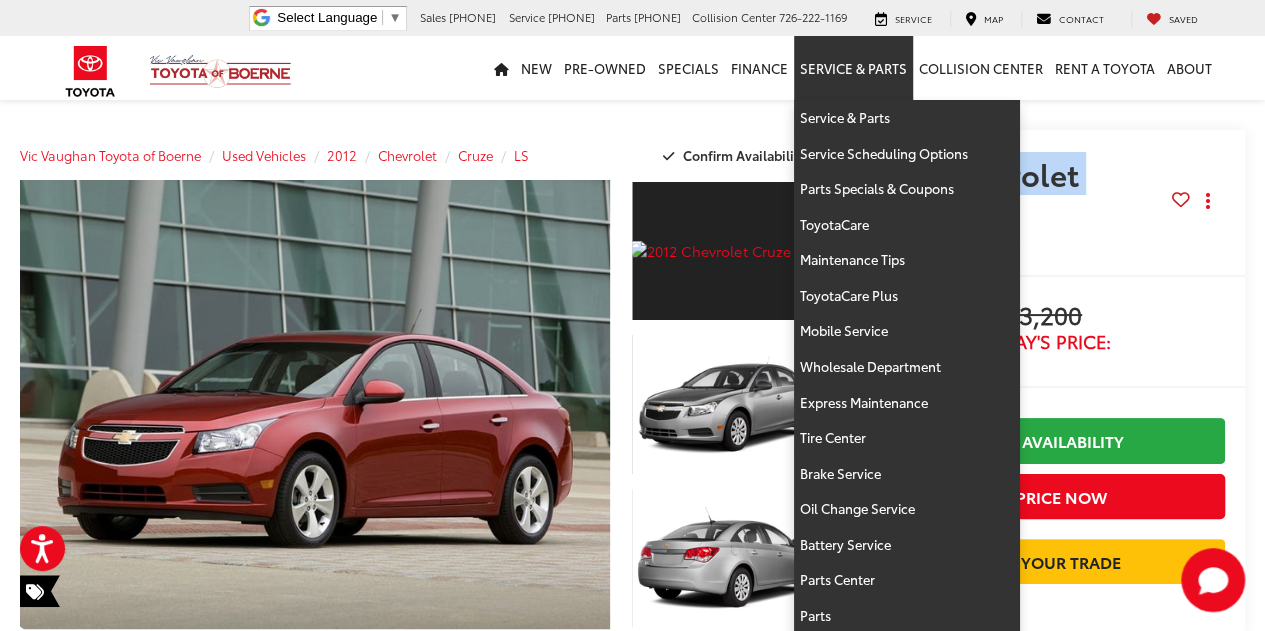 copy on "Chevrolet Cruze
LS" 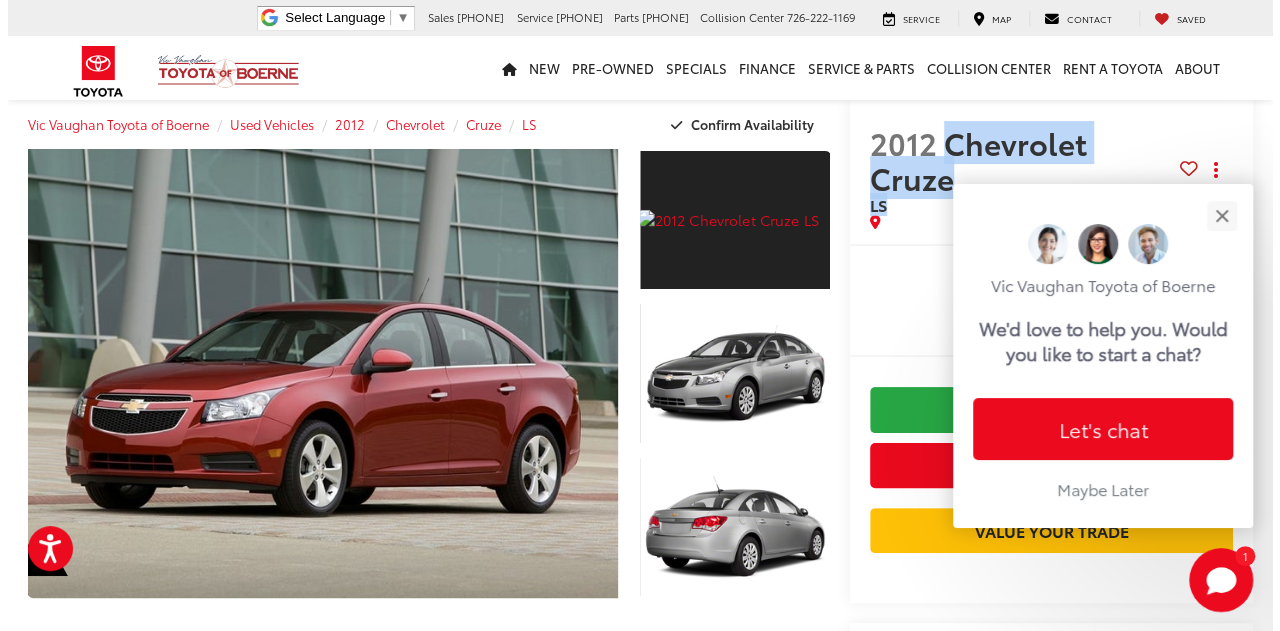 scroll, scrollTop: 0, scrollLeft: 0, axis: both 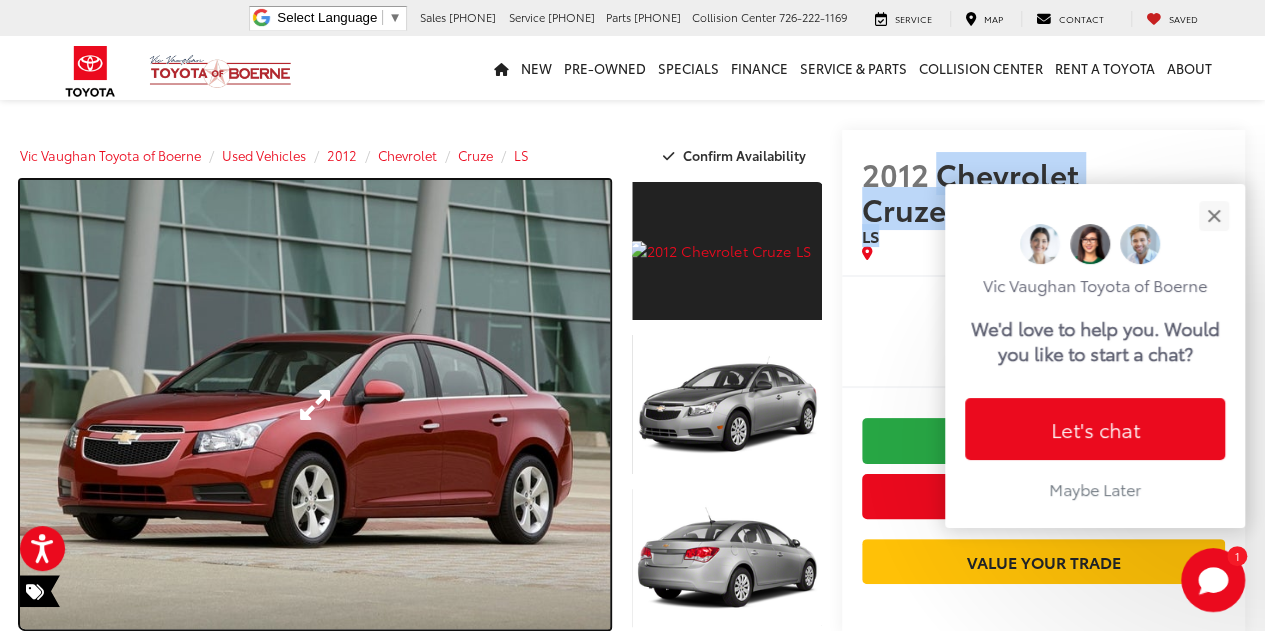 click at bounding box center (315, 404) 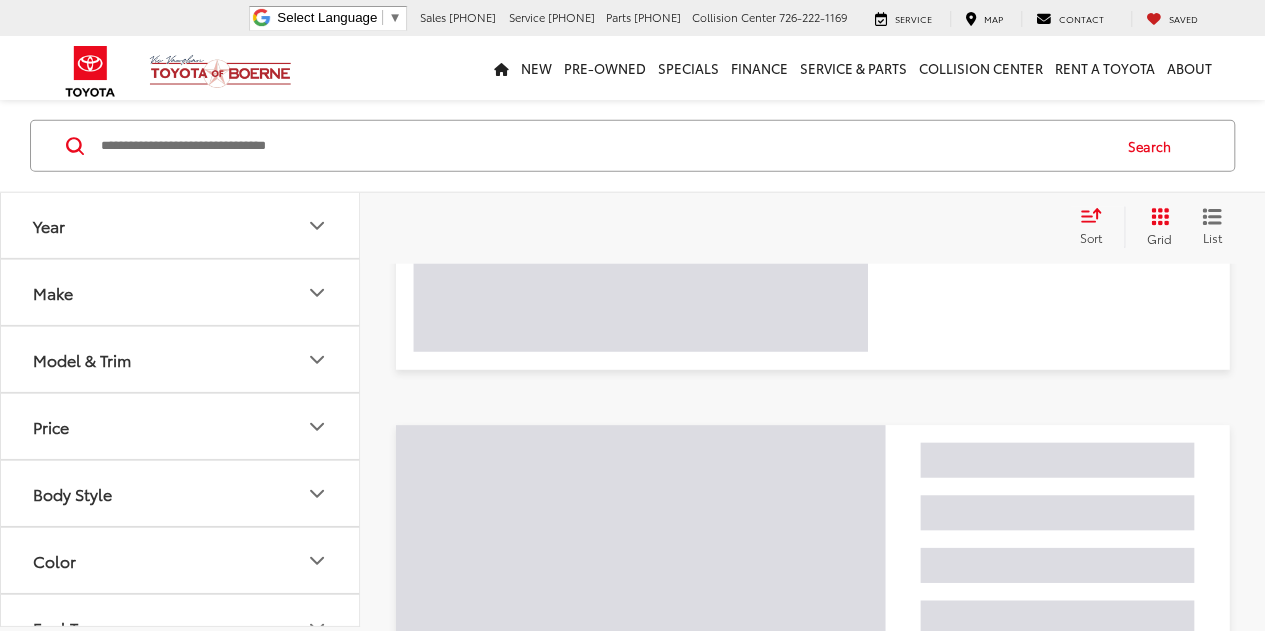 scroll, scrollTop: 2378, scrollLeft: 0, axis: vertical 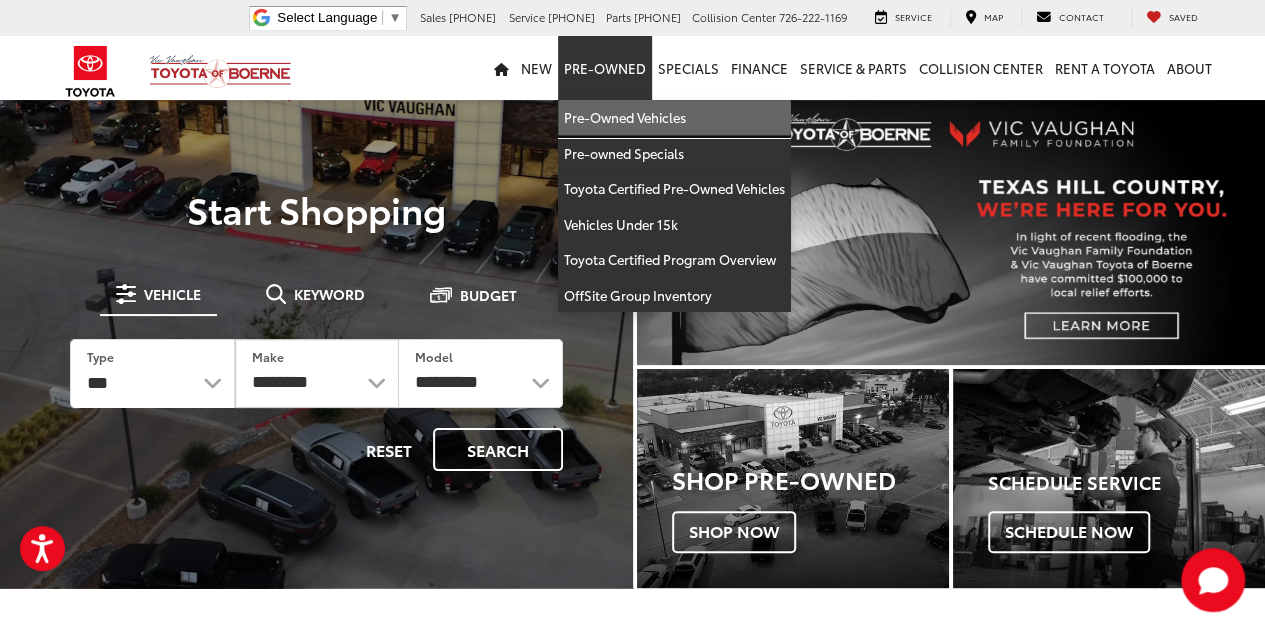 click on "Pre-Owned Vehicles" at bounding box center (674, 118) 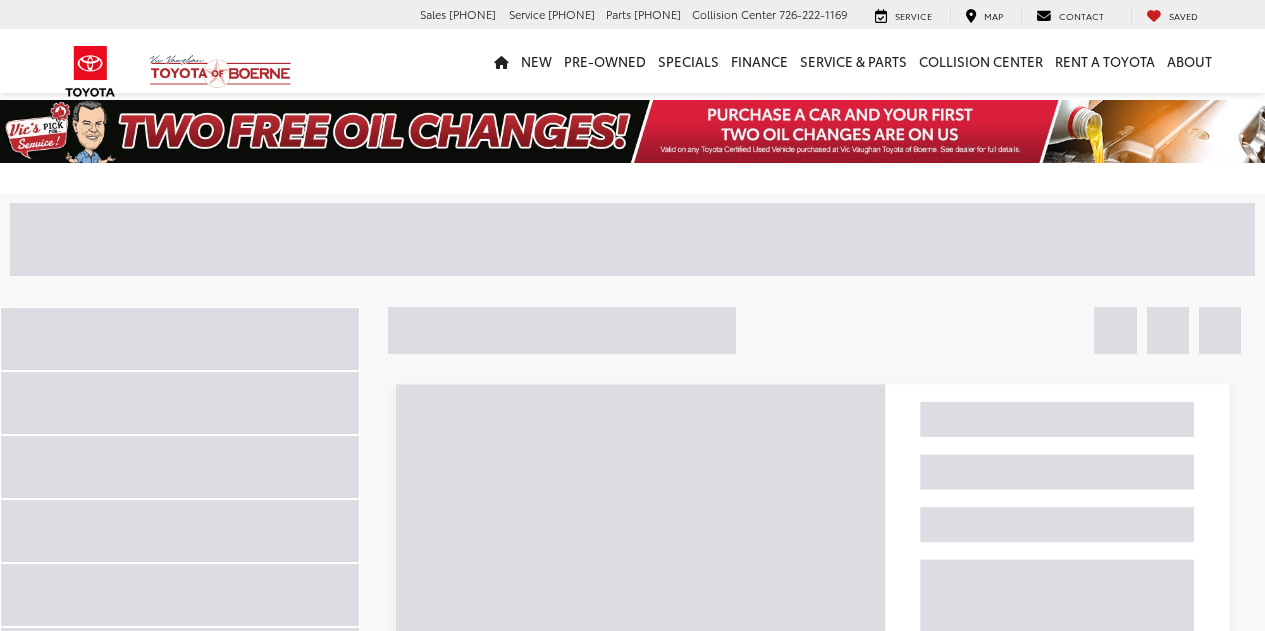 scroll, scrollTop: 0, scrollLeft: 0, axis: both 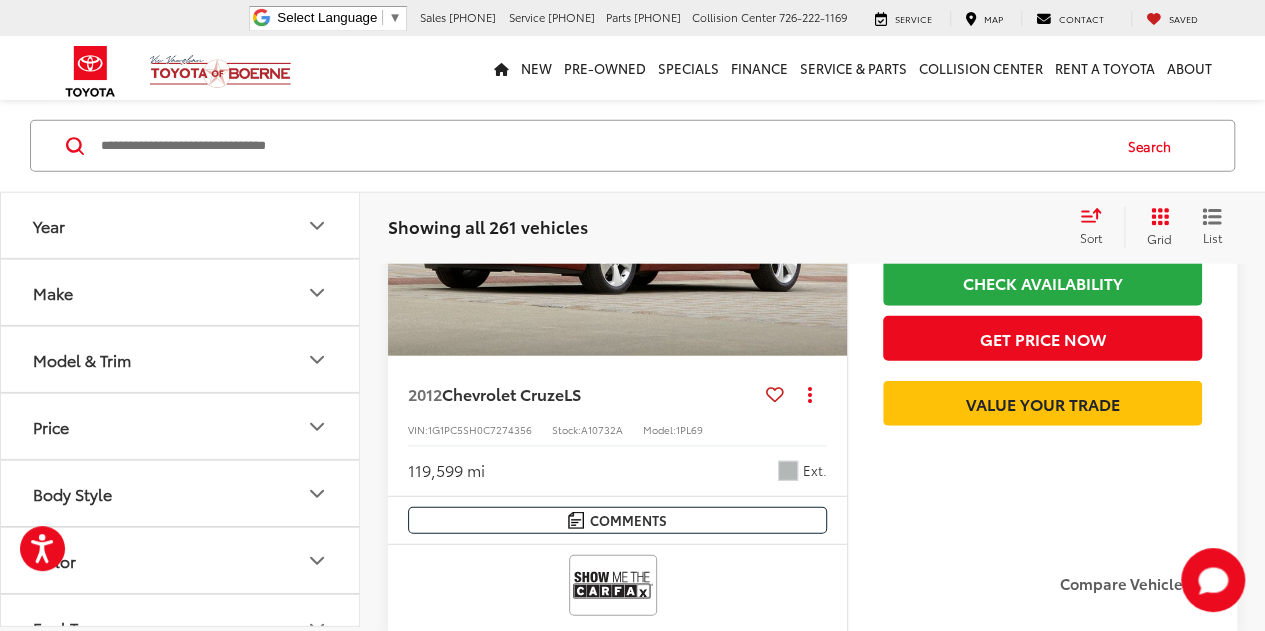 click at bounding box center [618, 184] 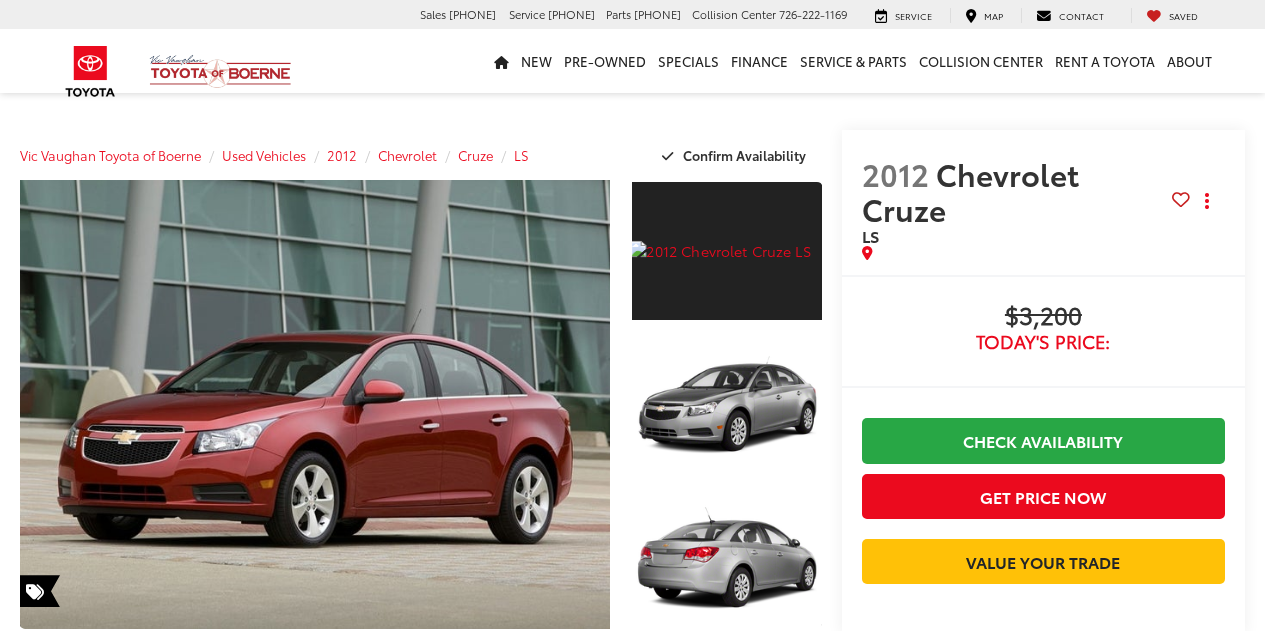 scroll, scrollTop: 0, scrollLeft: 0, axis: both 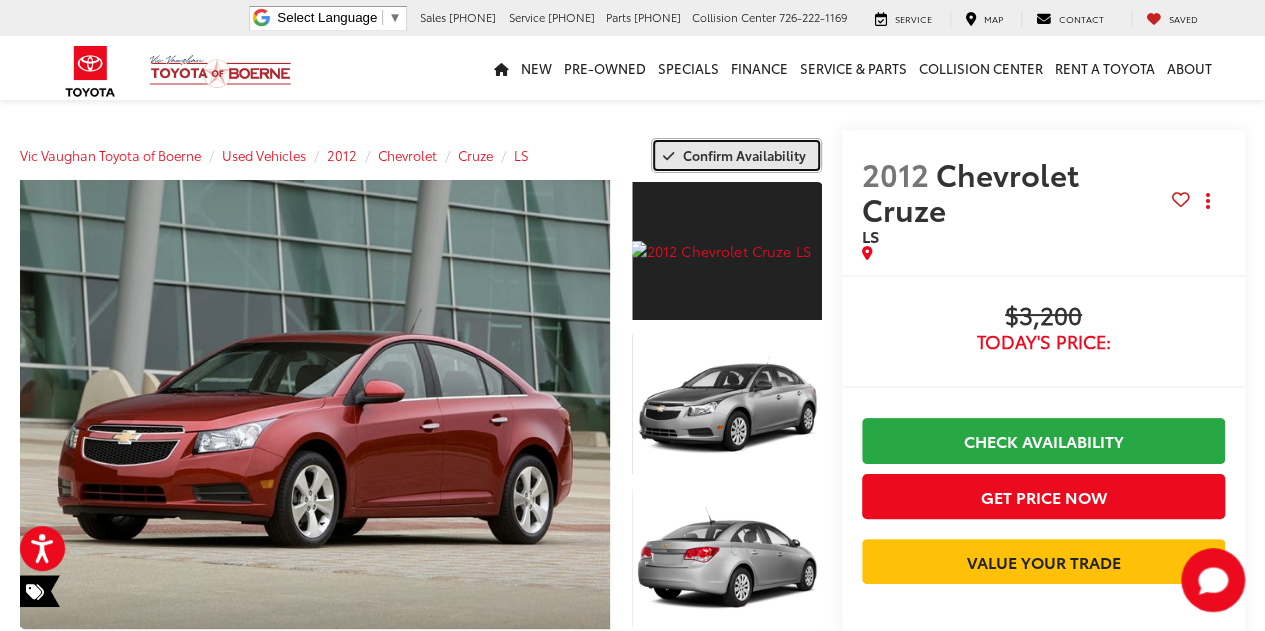 click on "Confirm Availability" at bounding box center [744, 155] 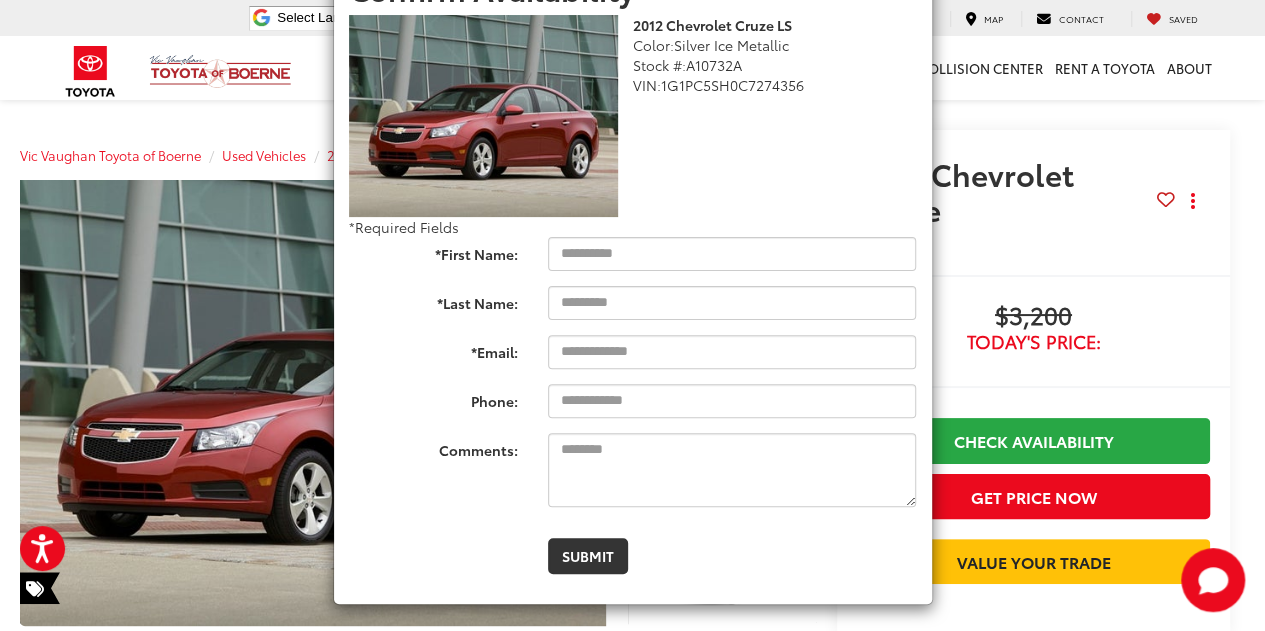 scroll, scrollTop: 147, scrollLeft: 0, axis: vertical 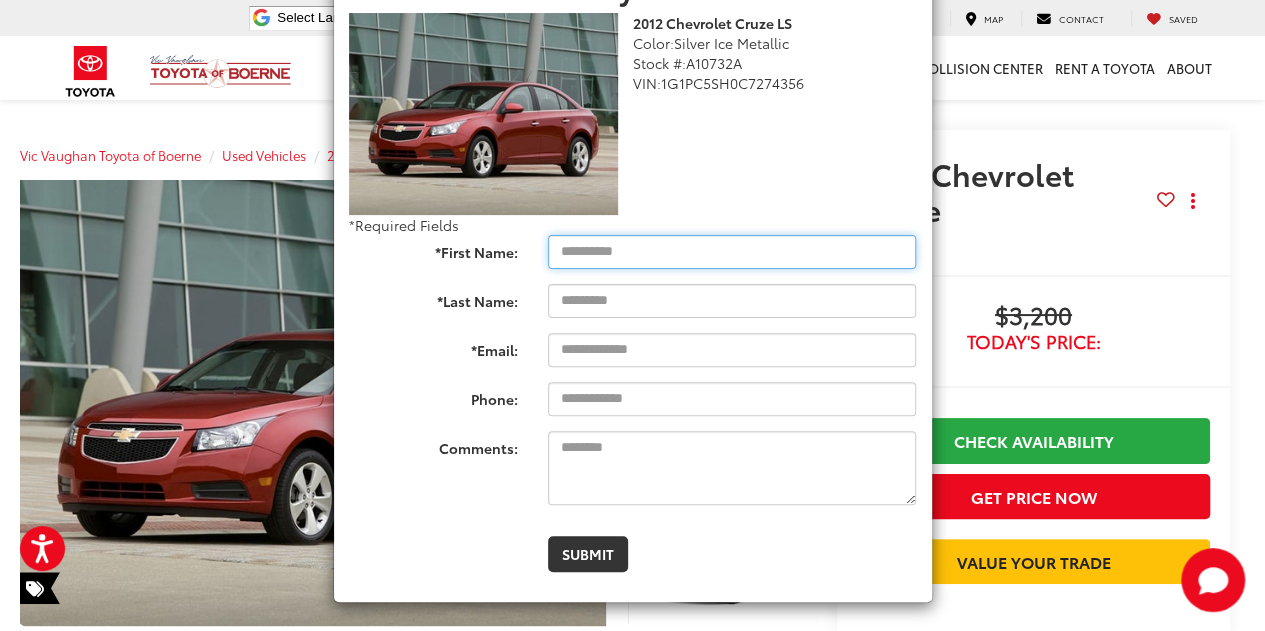 click on "*First Name:" at bounding box center [732, 252] 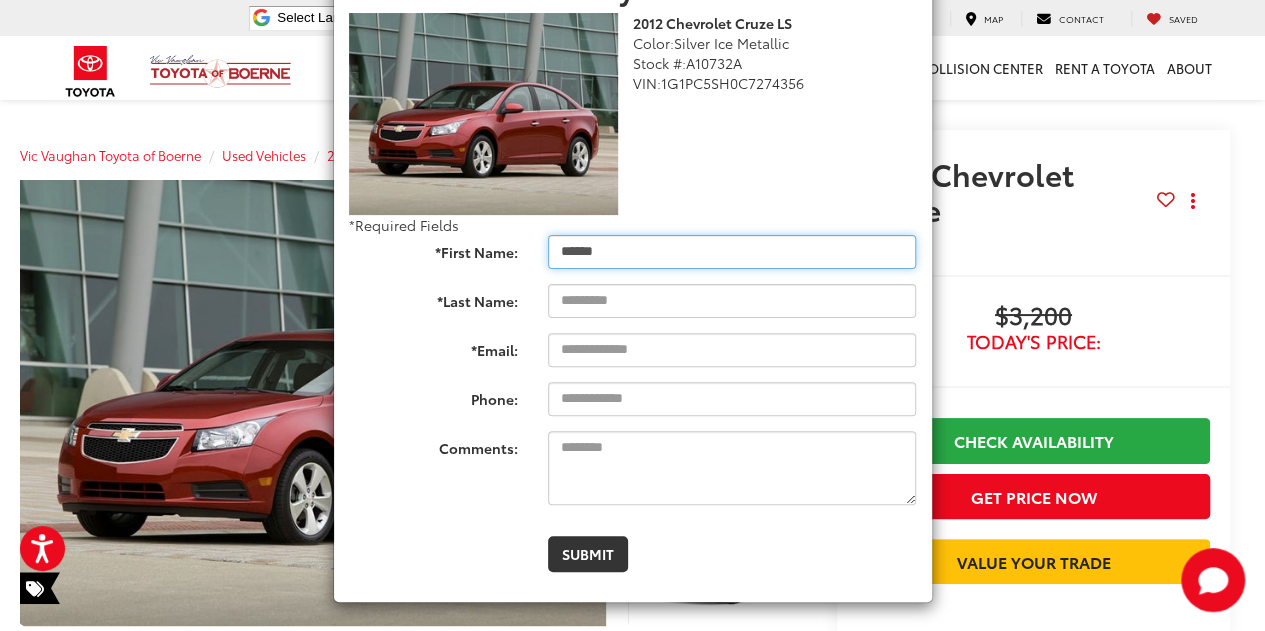type on "******" 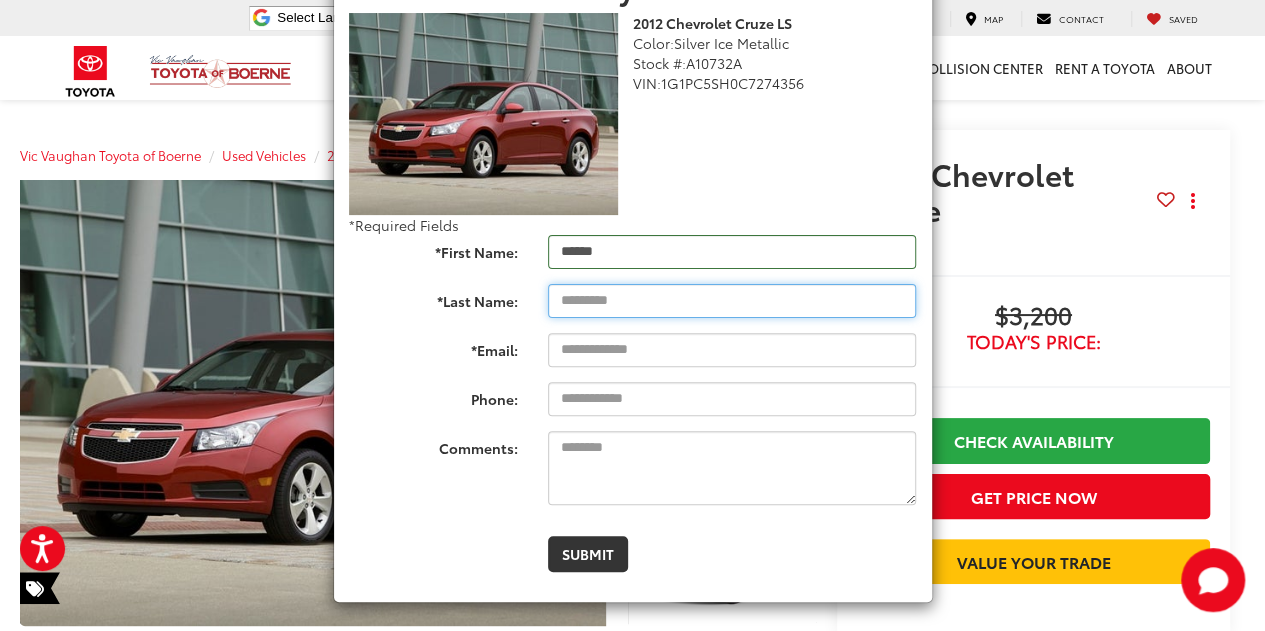 click on "*Last Name:" at bounding box center (732, 301) 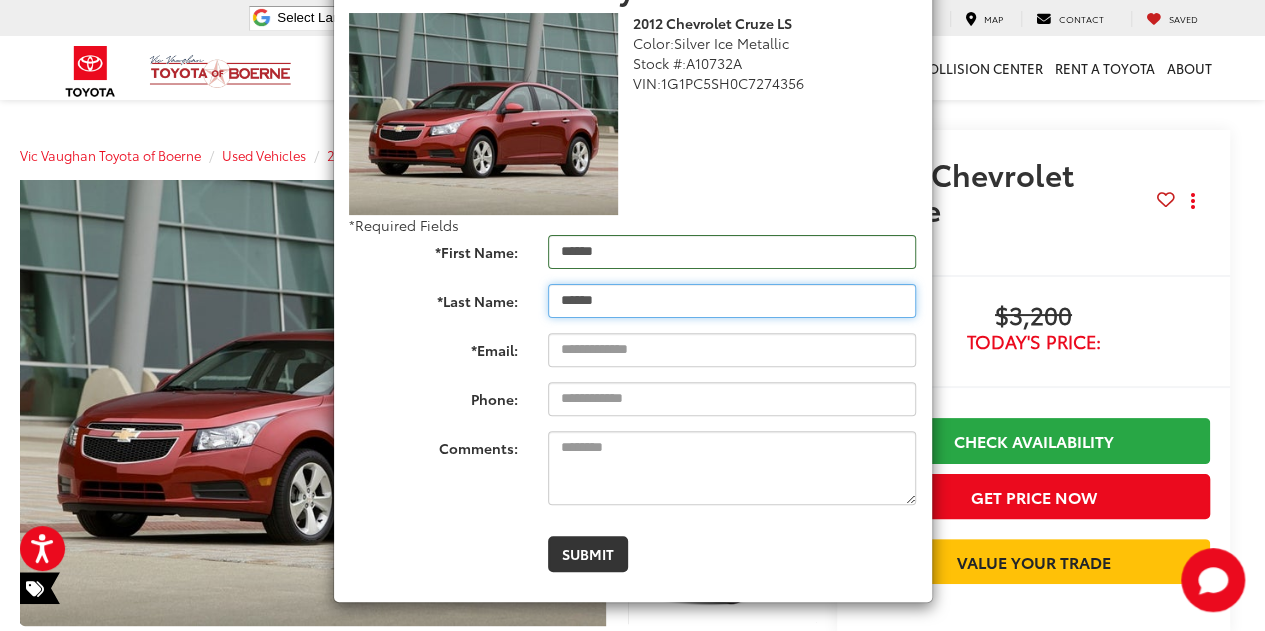 type on "******" 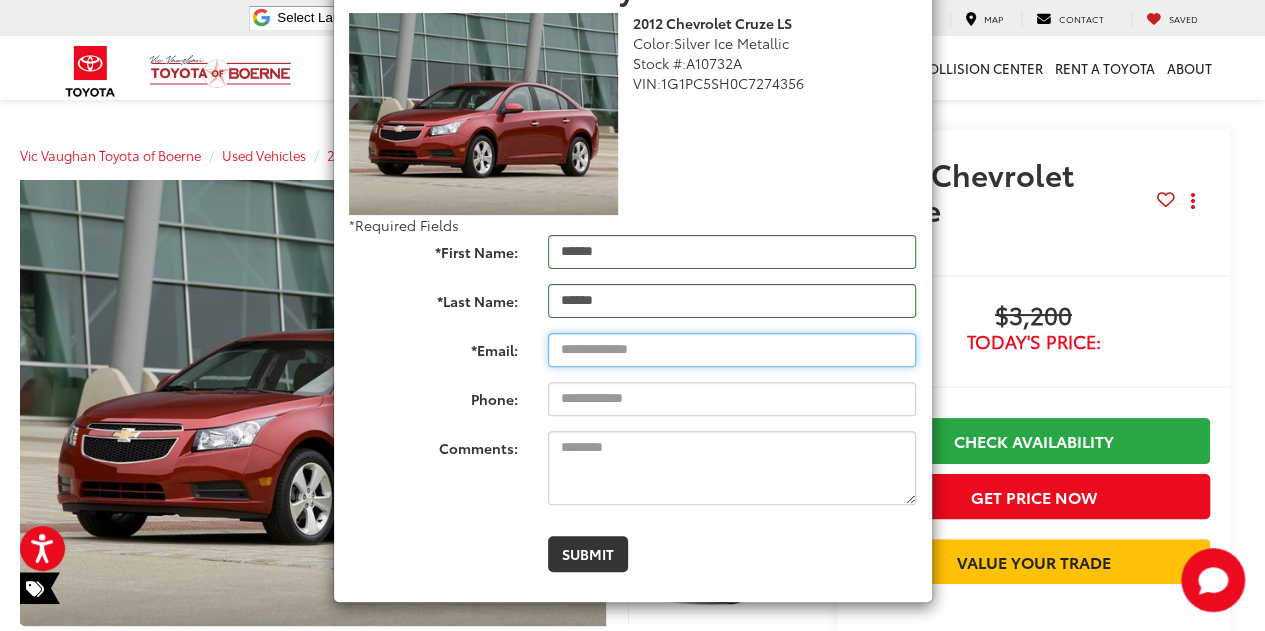 click on "*Email:" at bounding box center (732, 350) 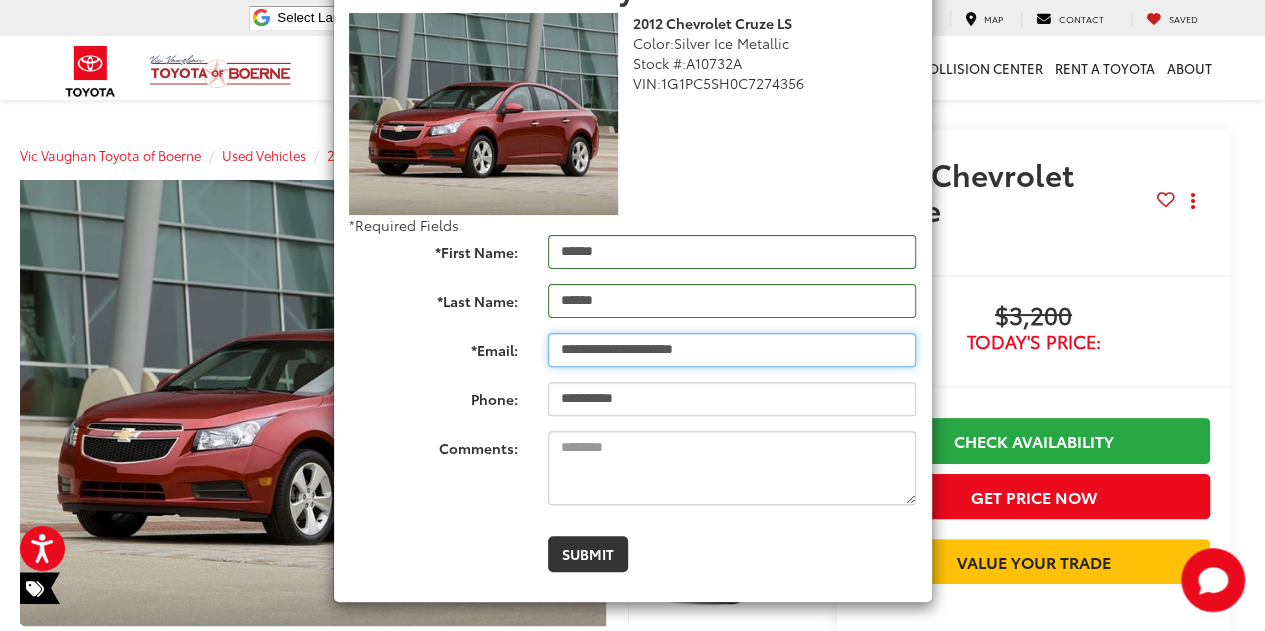 type on "**********" 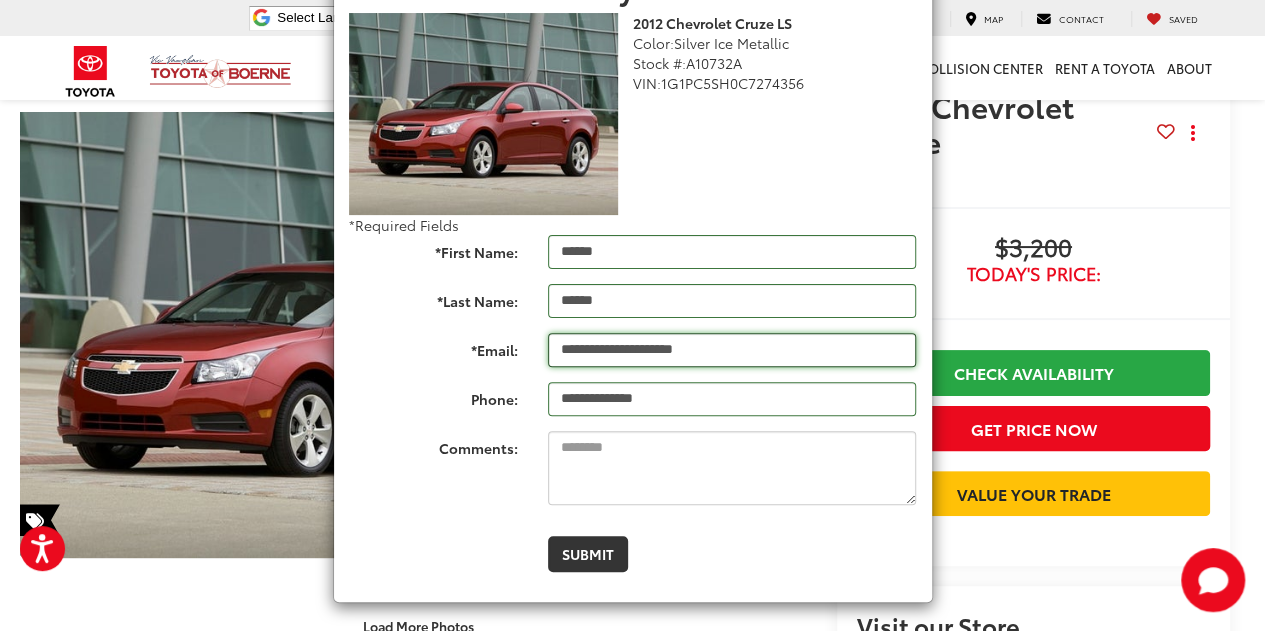 scroll, scrollTop: 100, scrollLeft: 0, axis: vertical 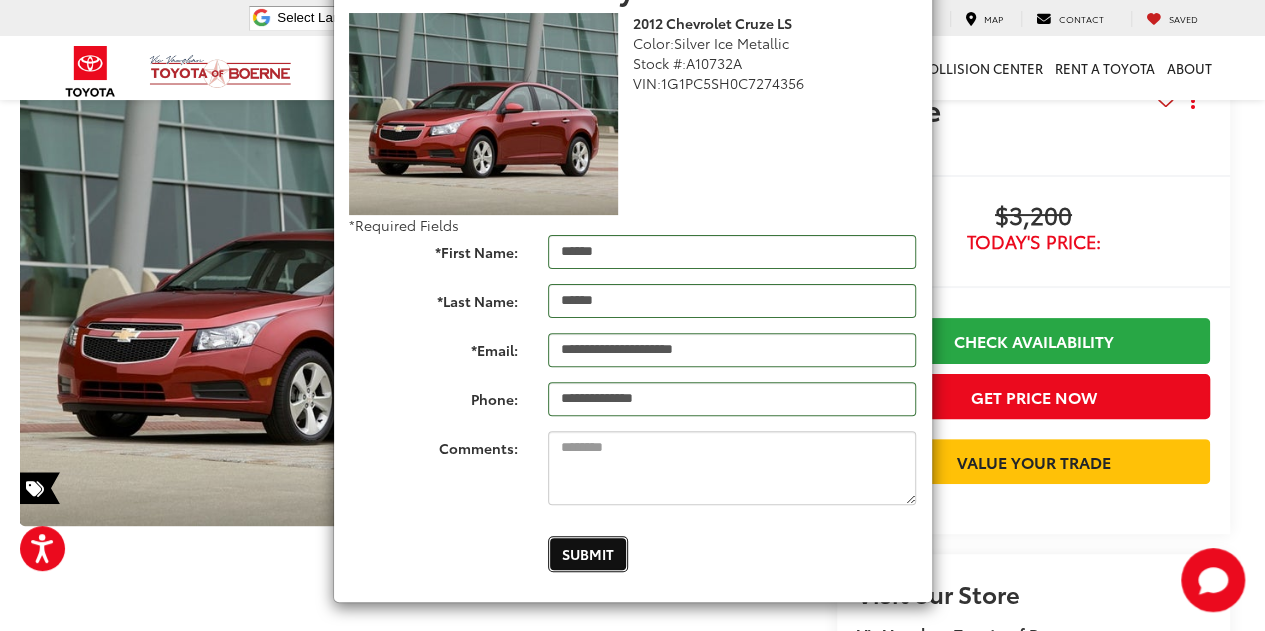 click on "Submit" at bounding box center (588, 554) 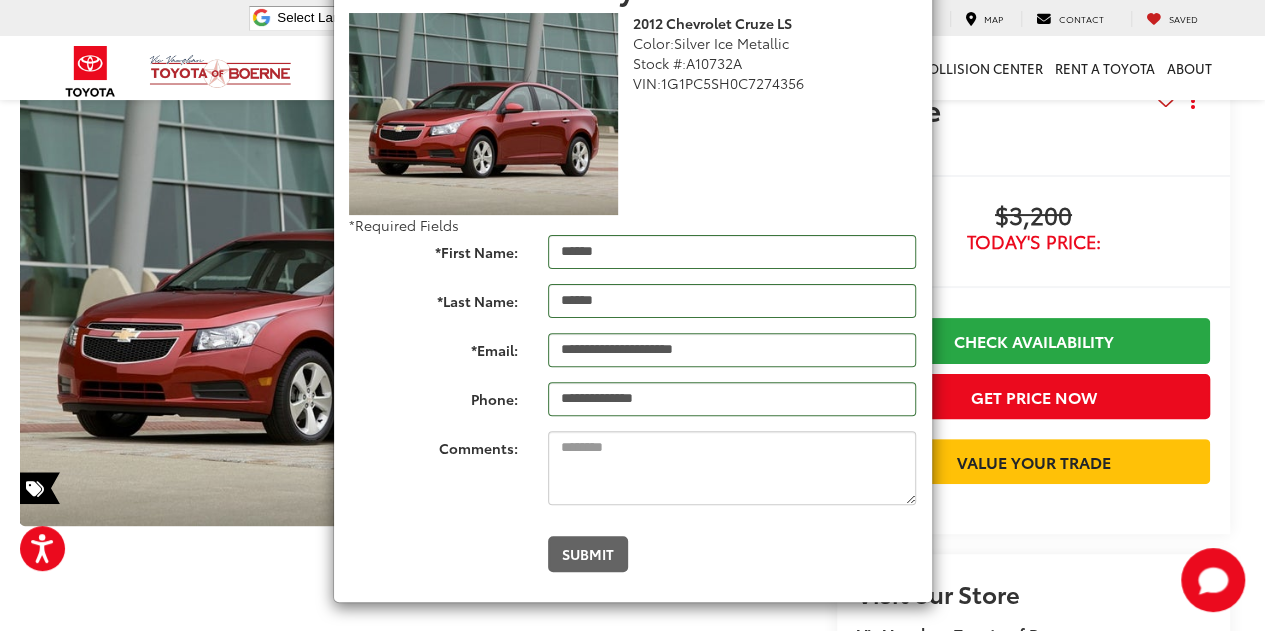 scroll, scrollTop: 0, scrollLeft: 0, axis: both 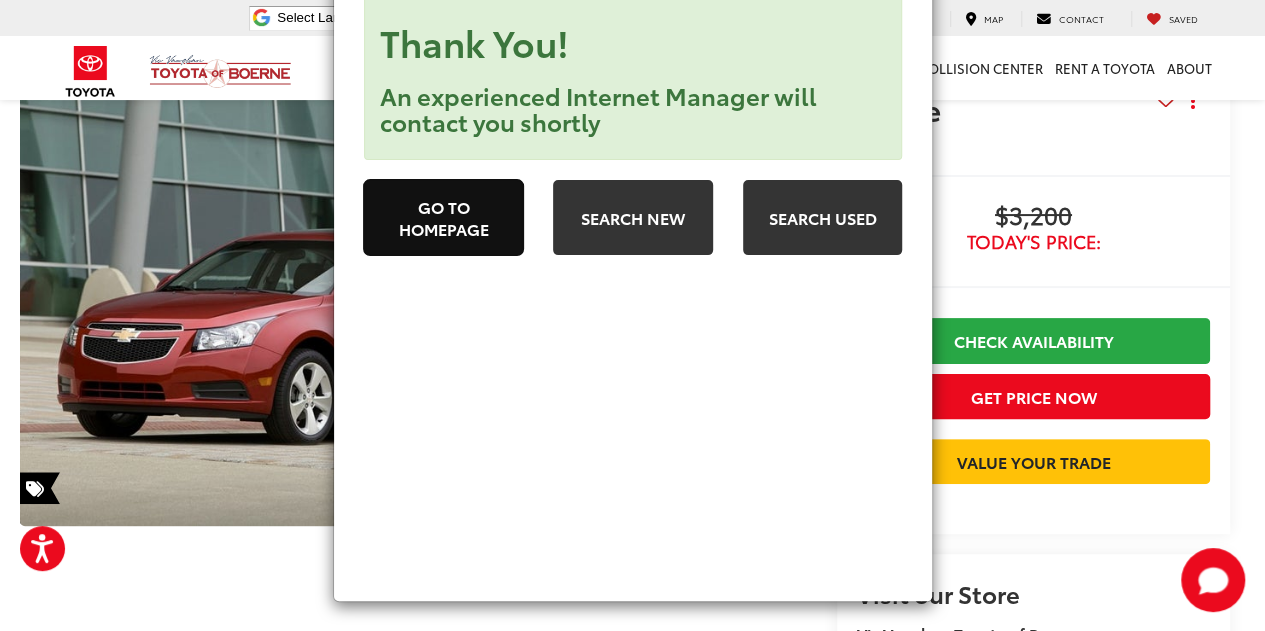 click on "Go to Homepage" at bounding box center [442, 217] 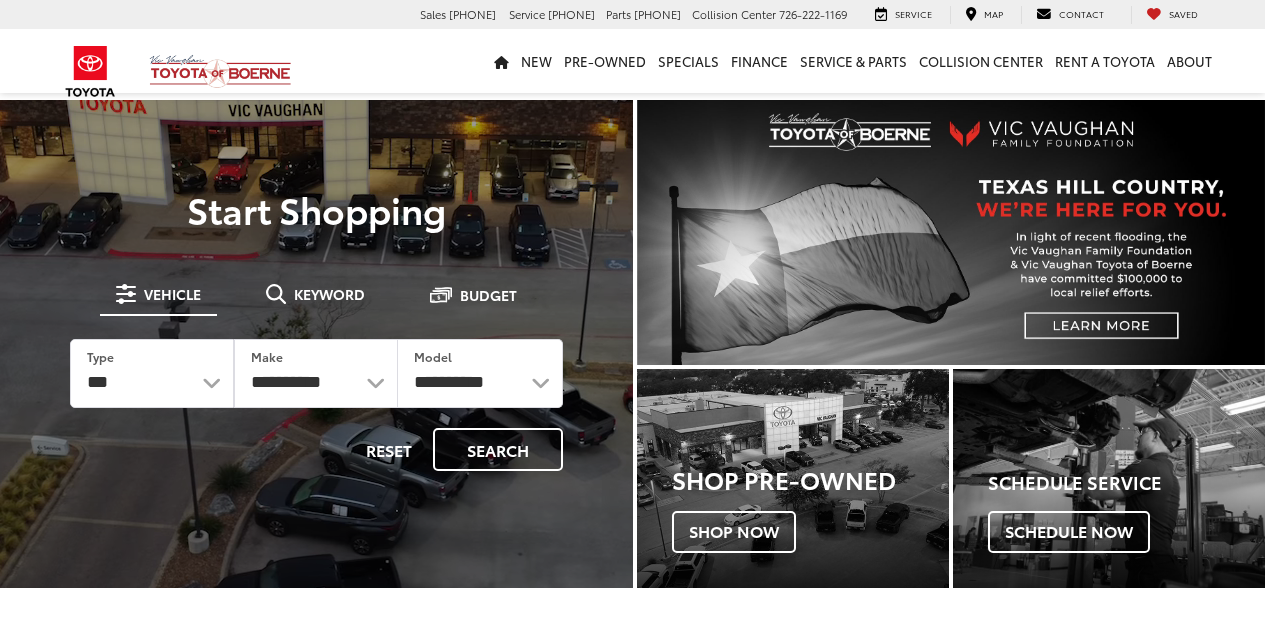 scroll, scrollTop: 0, scrollLeft: 0, axis: both 